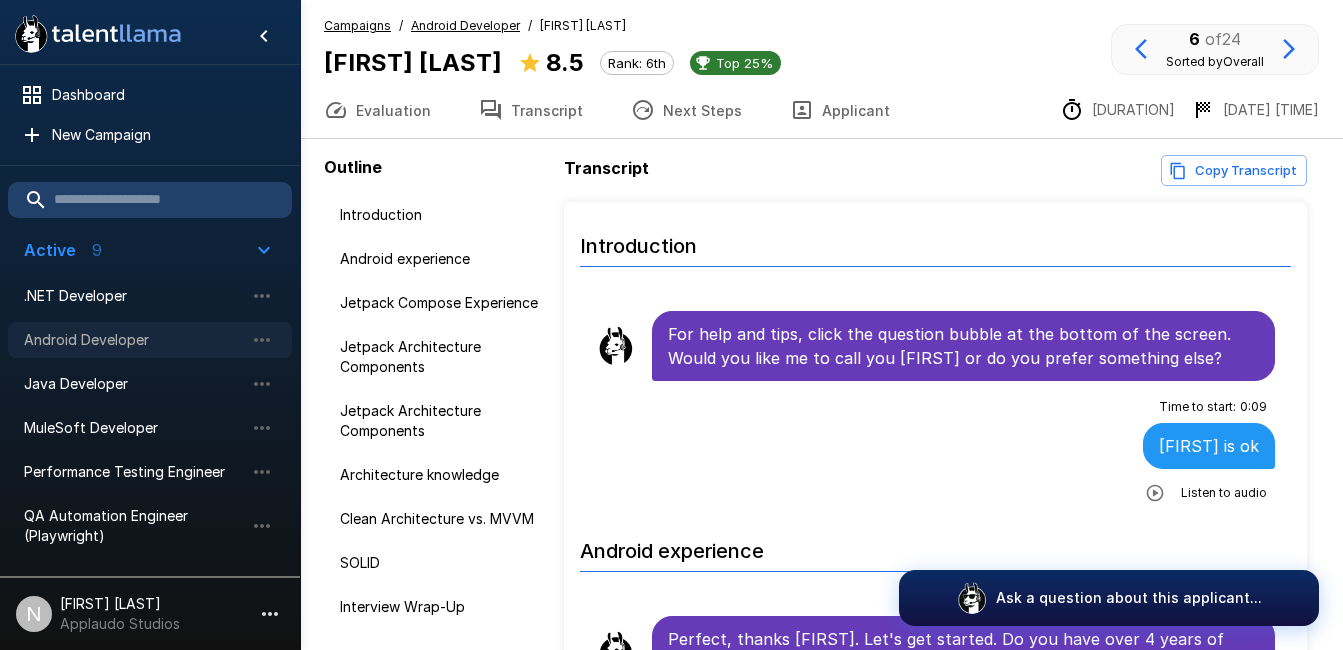scroll, scrollTop: 0, scrollLeft: 0, axis: both 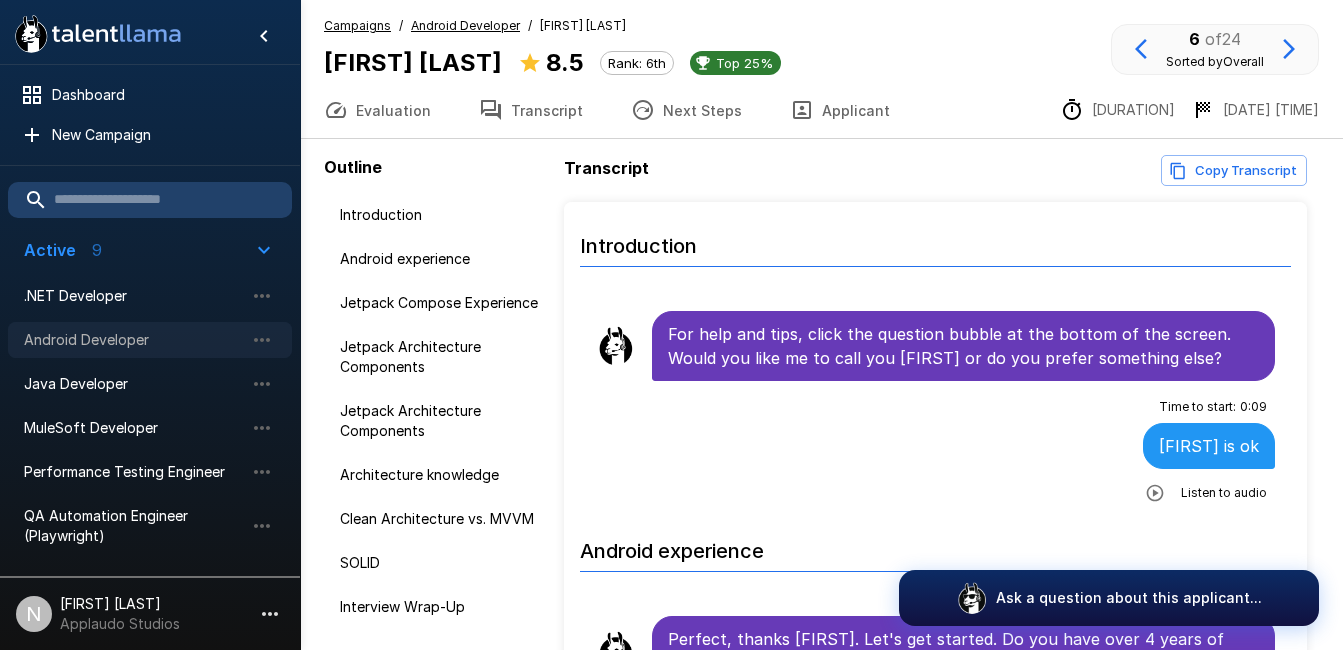 click on "Android Developer" at bounding box center (134, 340) 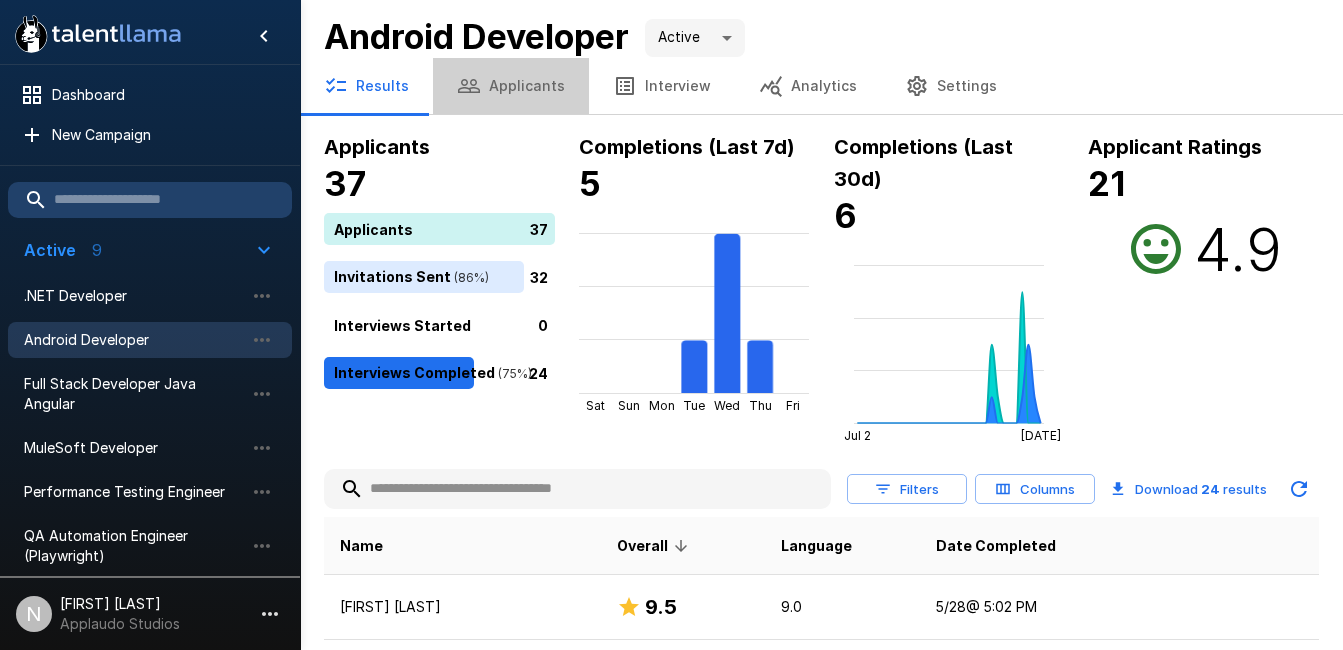 click on "Applicants" at bounding box center [511, 86] 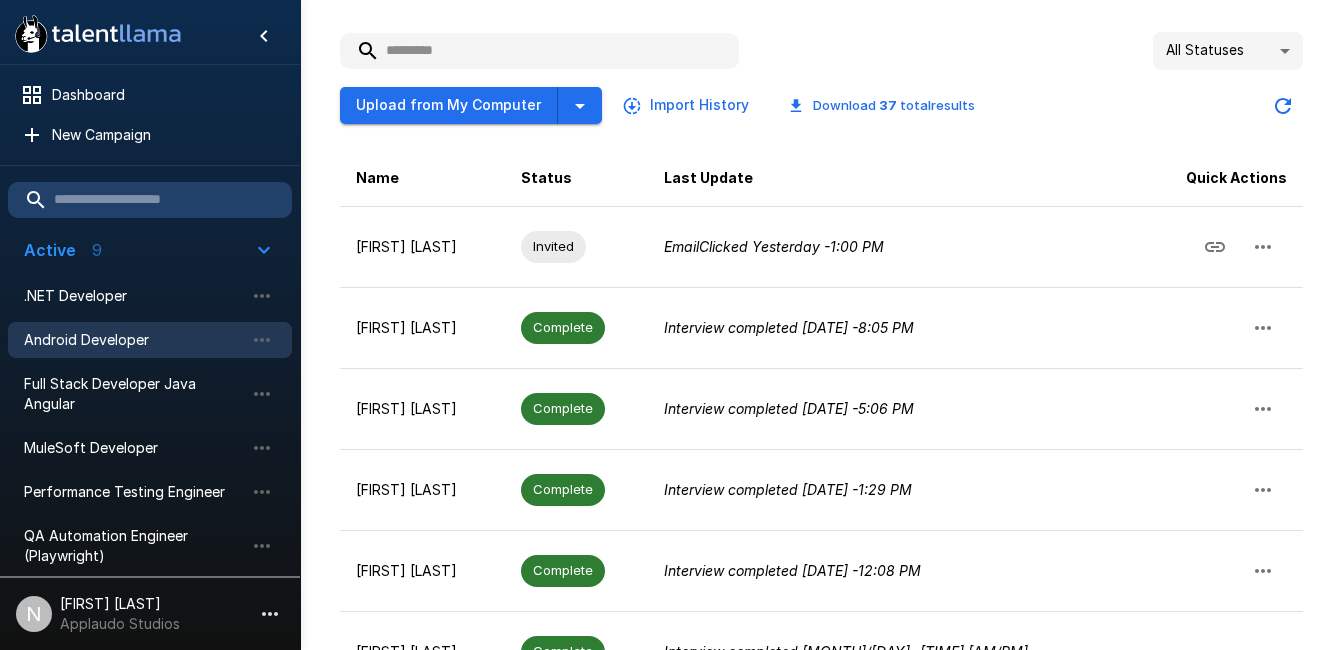 scroll, scrollTop: 197, scrollLeft: 0, axis: vertical 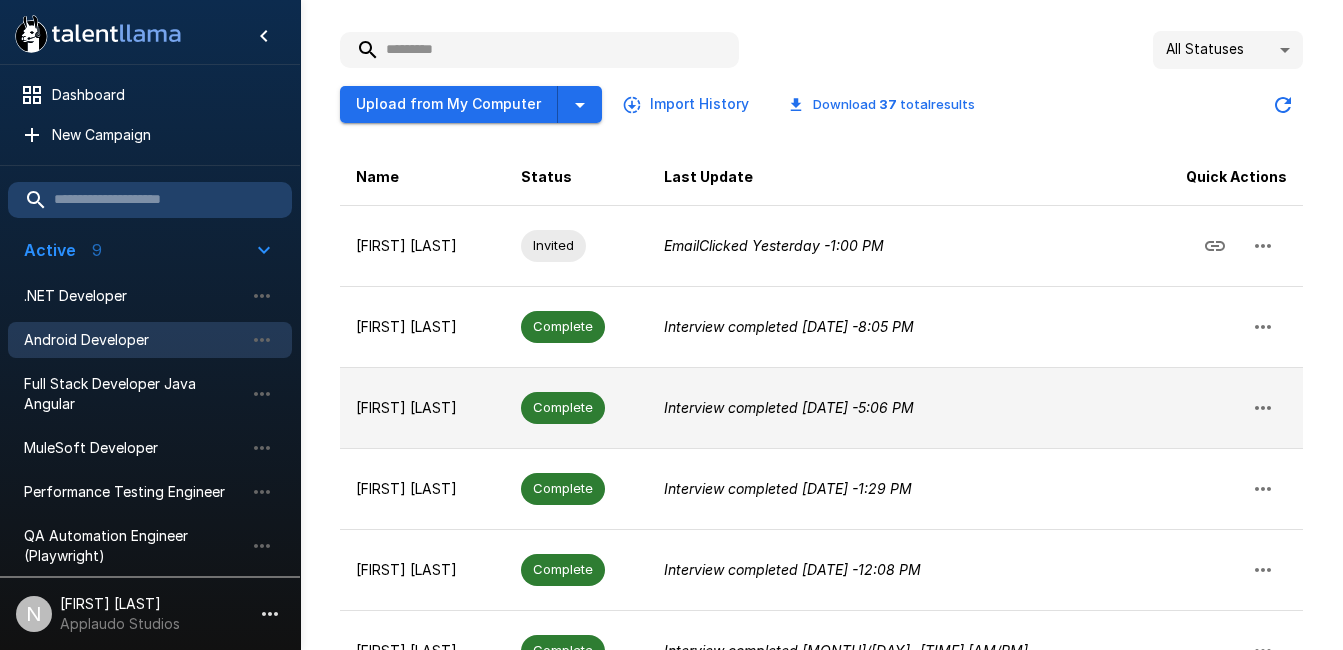 click on "[FIRST] [LAST]" at bounding box center [422, 407] 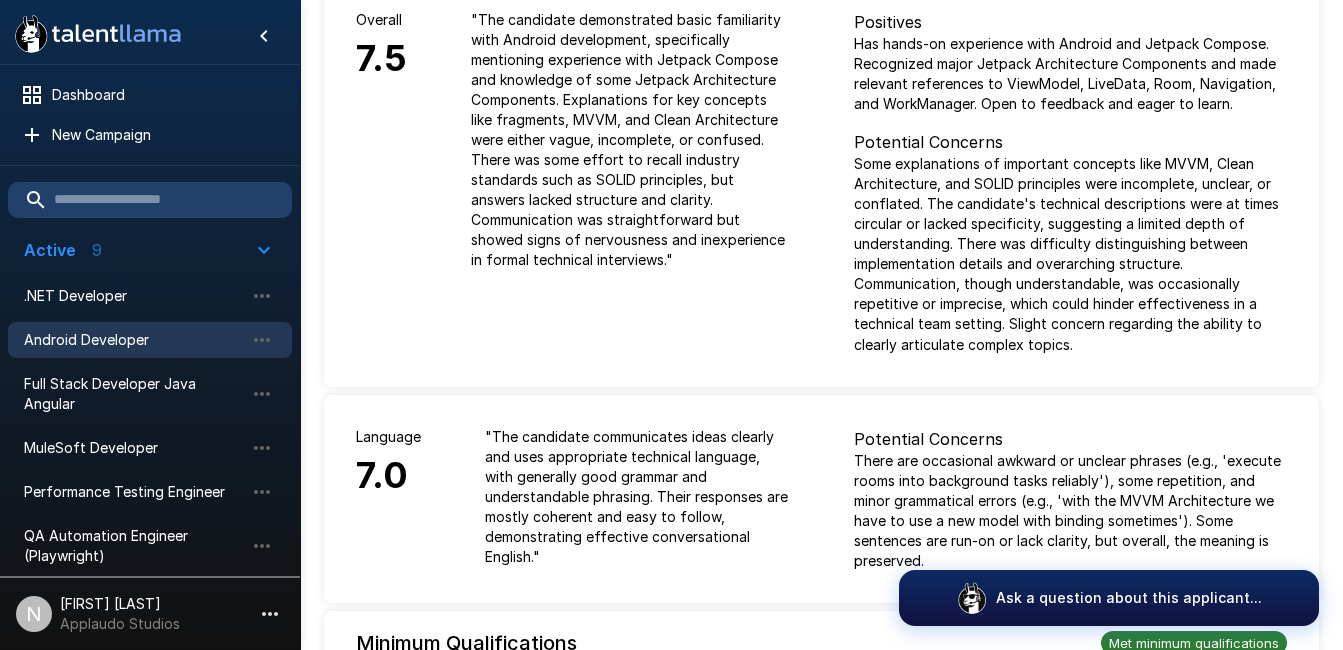 scroll, scrollTop: 0, scrollLeft: 0, axis: both 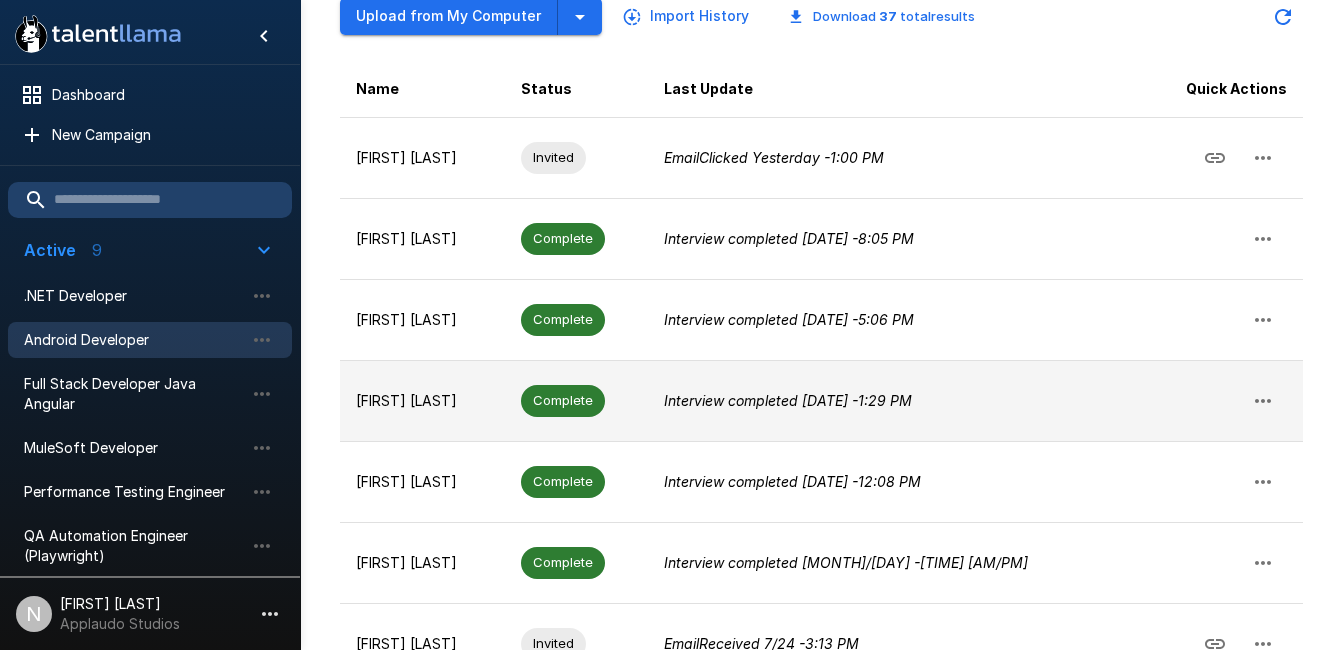 click on "[FIRST] [LAST]" at bounding box center [422, 400] 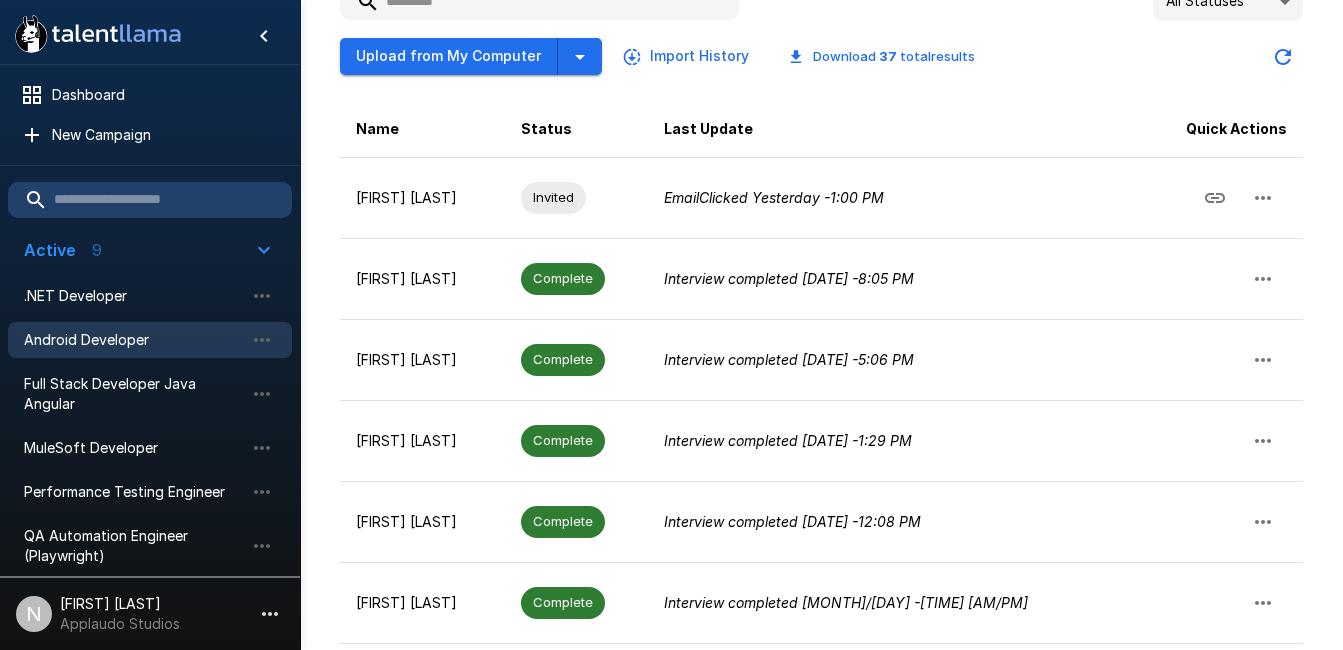 scroll, scrollTop: 246, scrollLeft: 0, axis: vertical 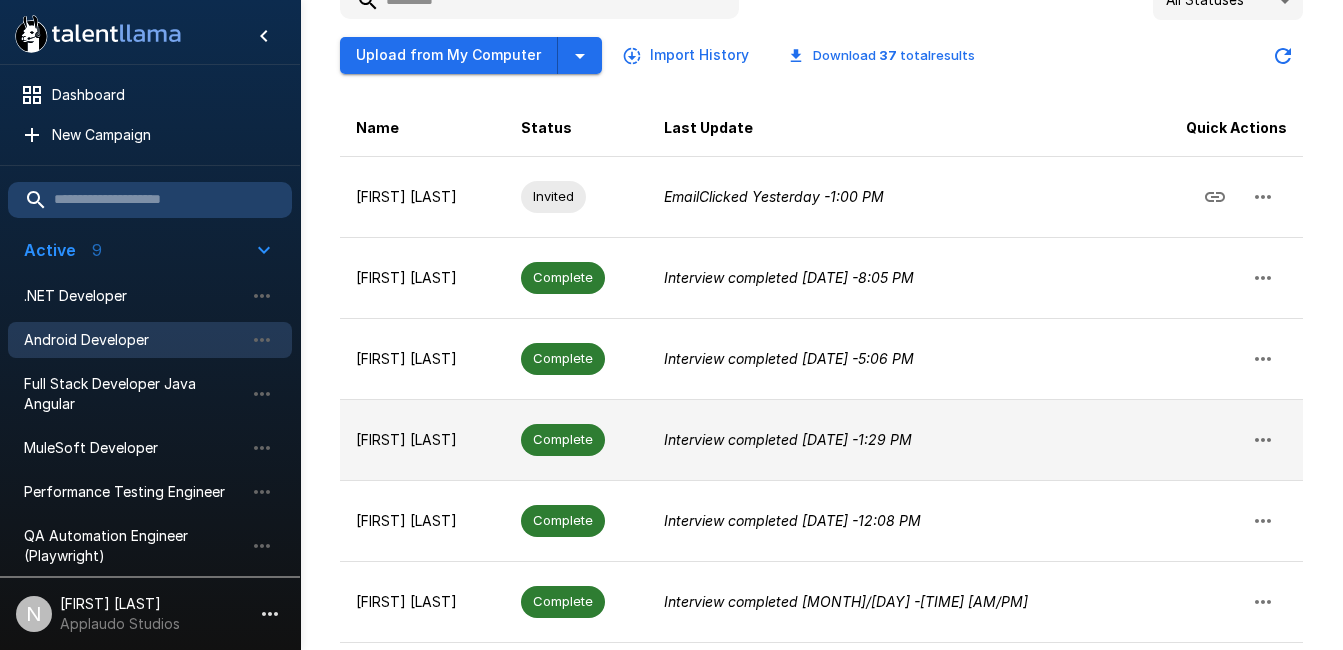 click on "[FIRST] [LAST]" at bounding box center [422, 439] 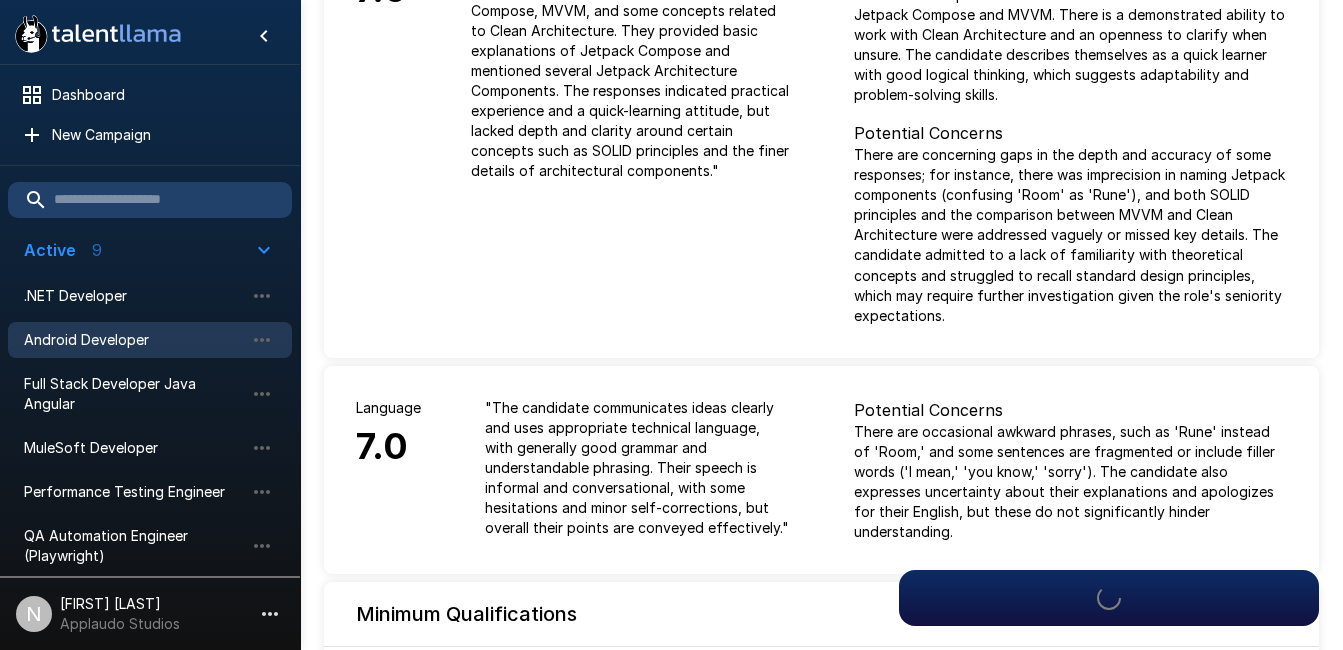 scroll, scrollTop: 0, scrollLeft: 0, axis: both 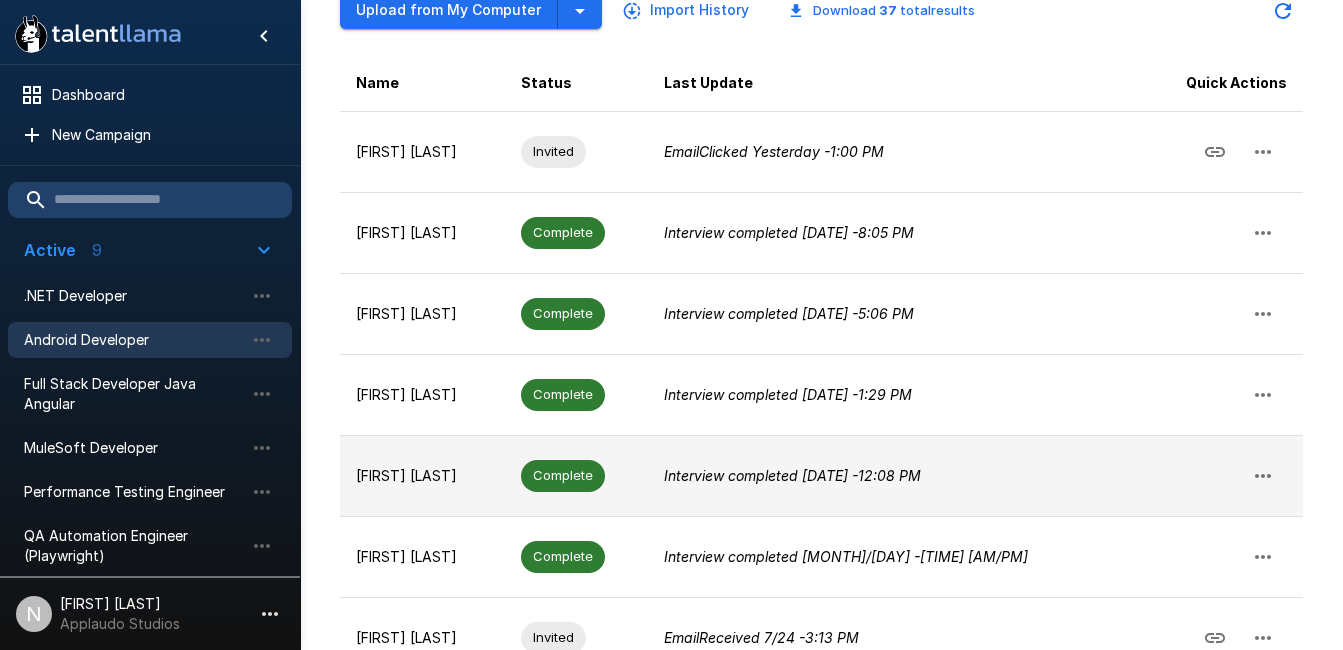 click on "[FIRST] [LAST]" at bounding box center (422, 476) 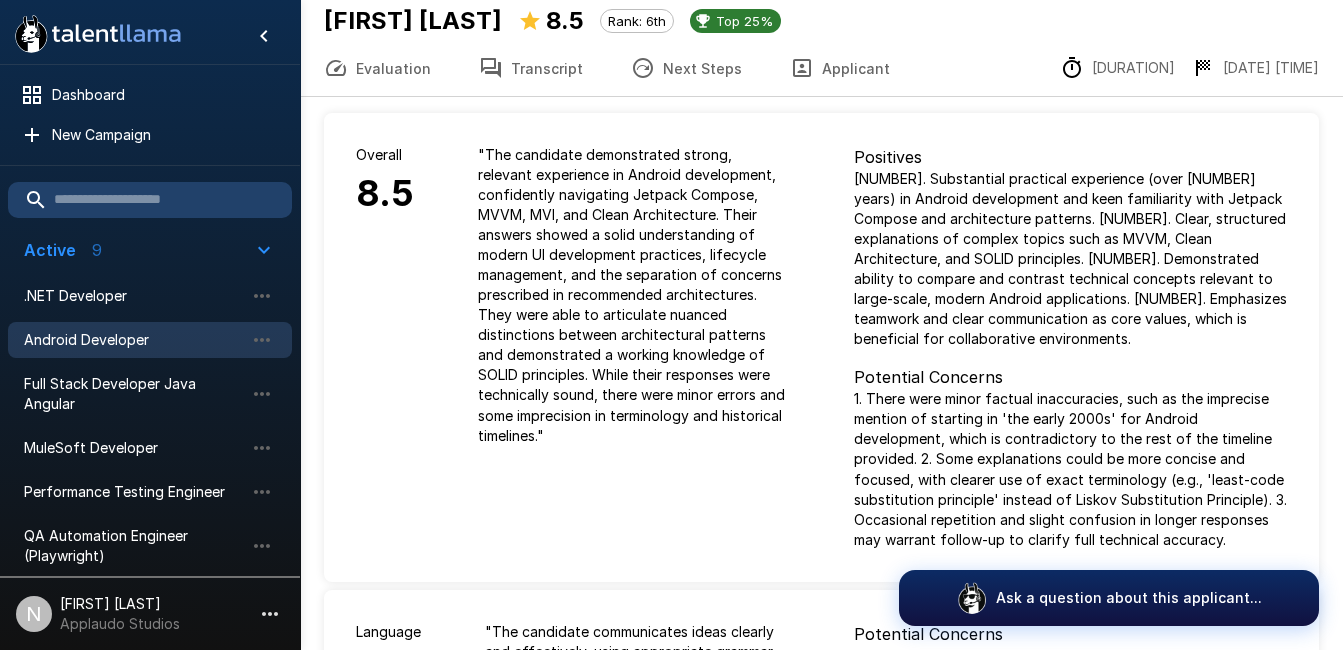 scroll, scrollTop: 0, scrollLeft: 0, axis: both 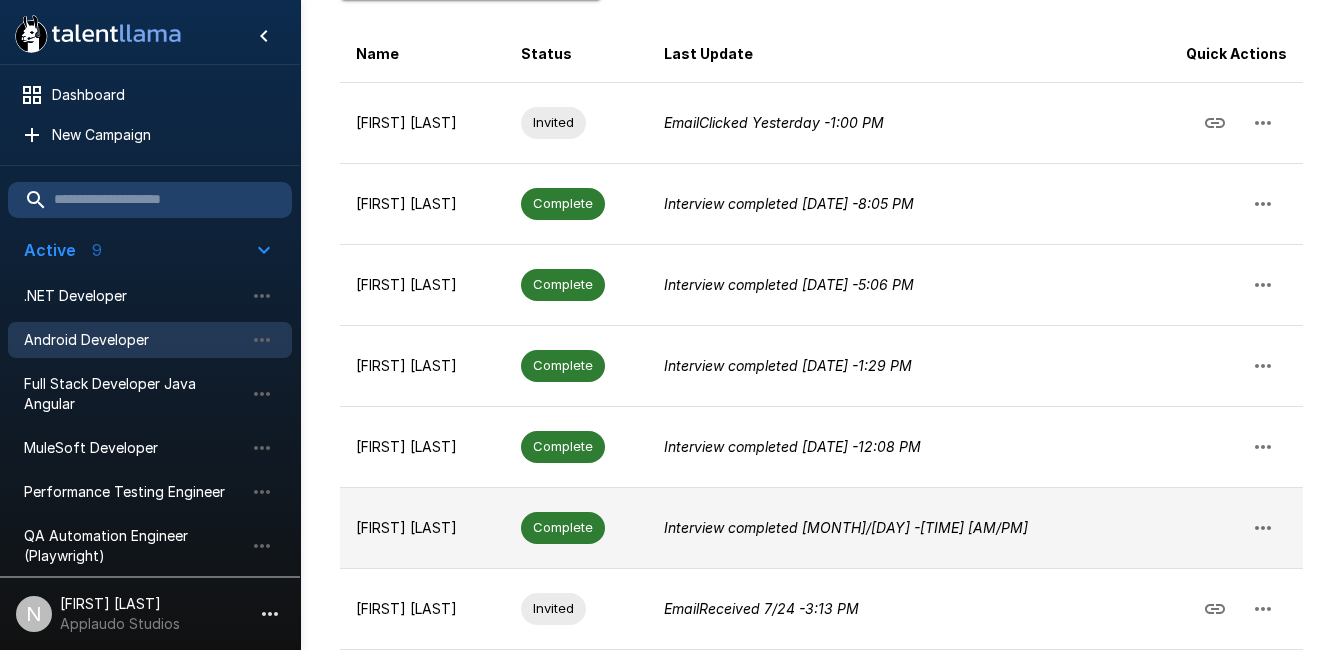 click on "[FIRST] [LAST]" at bounding box center (422, 528) 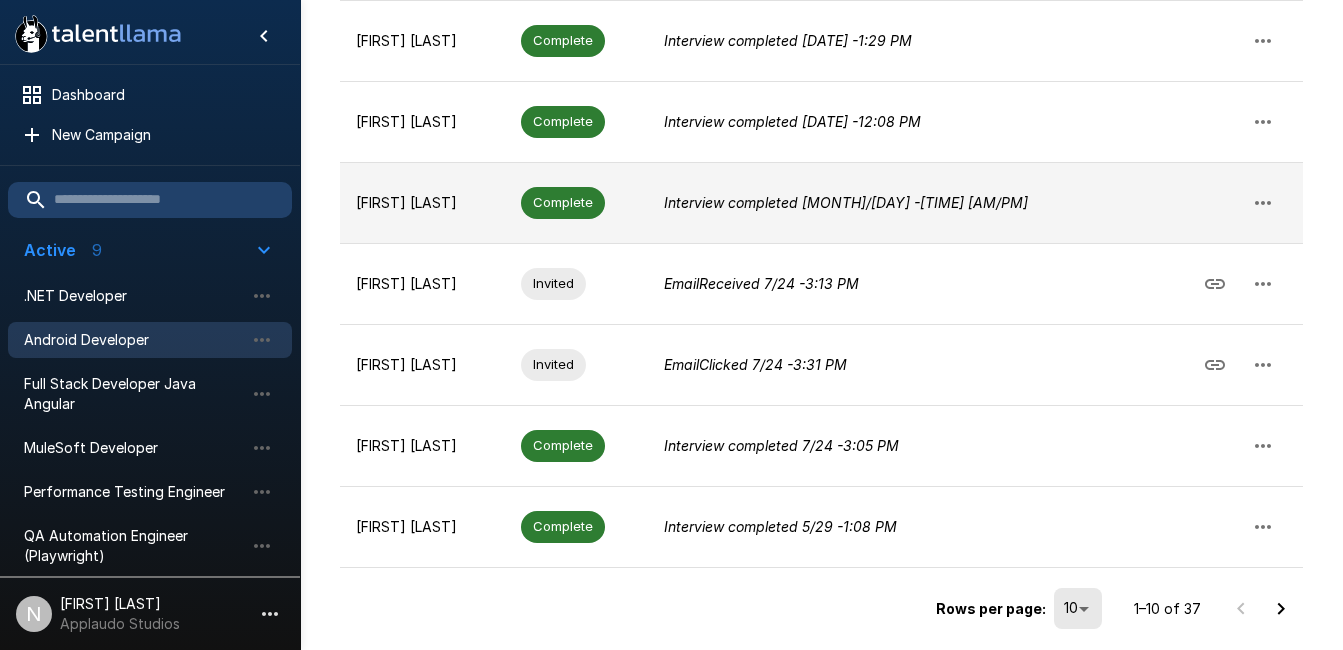 scroll, scrollTop: 646, scrollLeft: 0, axis: vertical 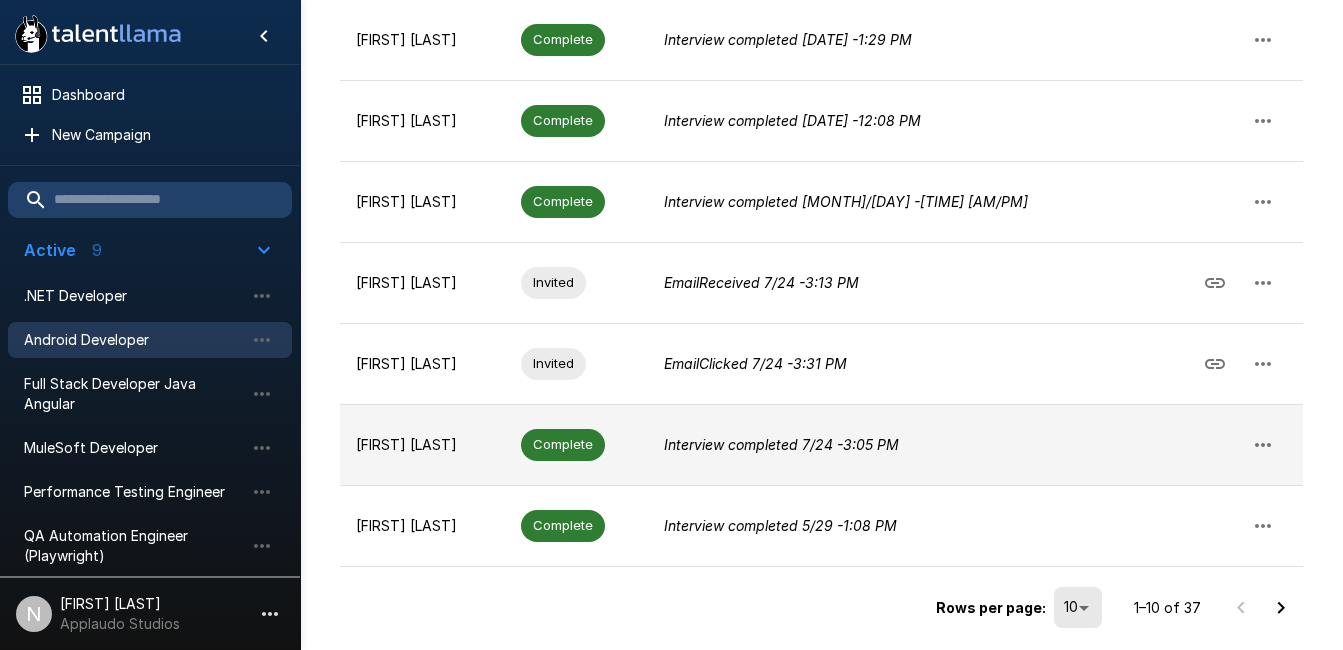 click on "[FIRST] [LAST]" at bounding box center [422, 444] 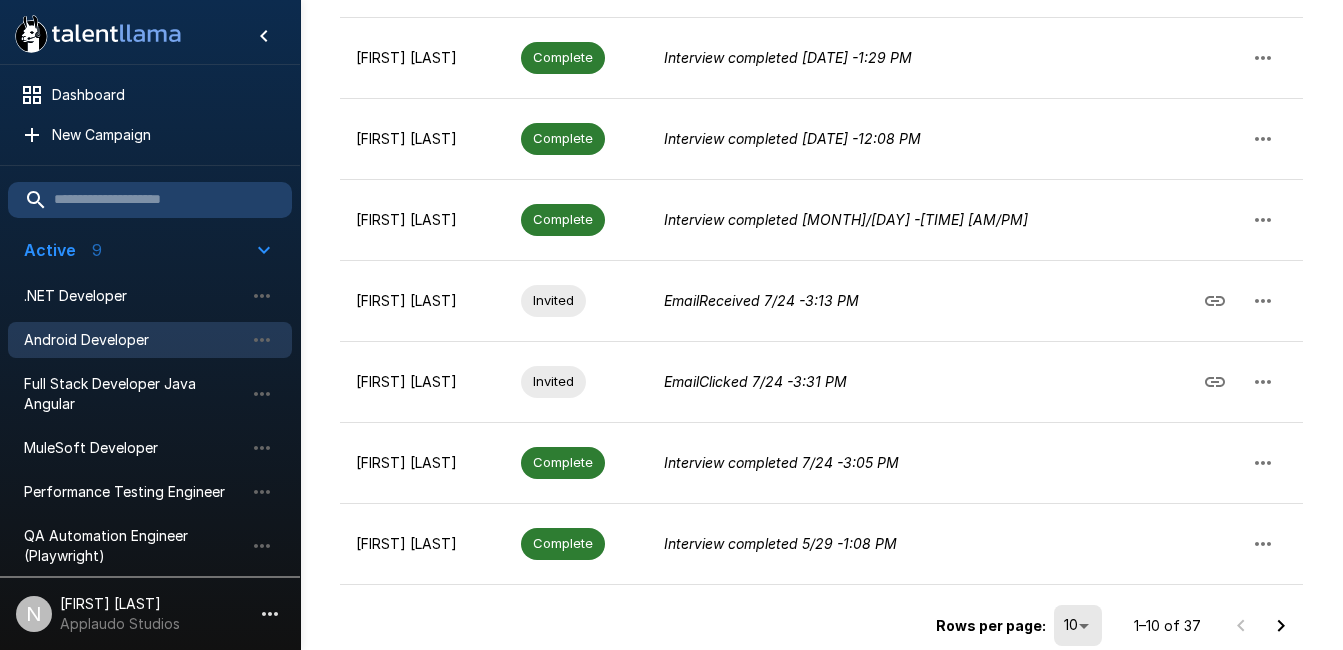 scroll, scrollTop: 646, scrollLeft: 0, axis: vertical 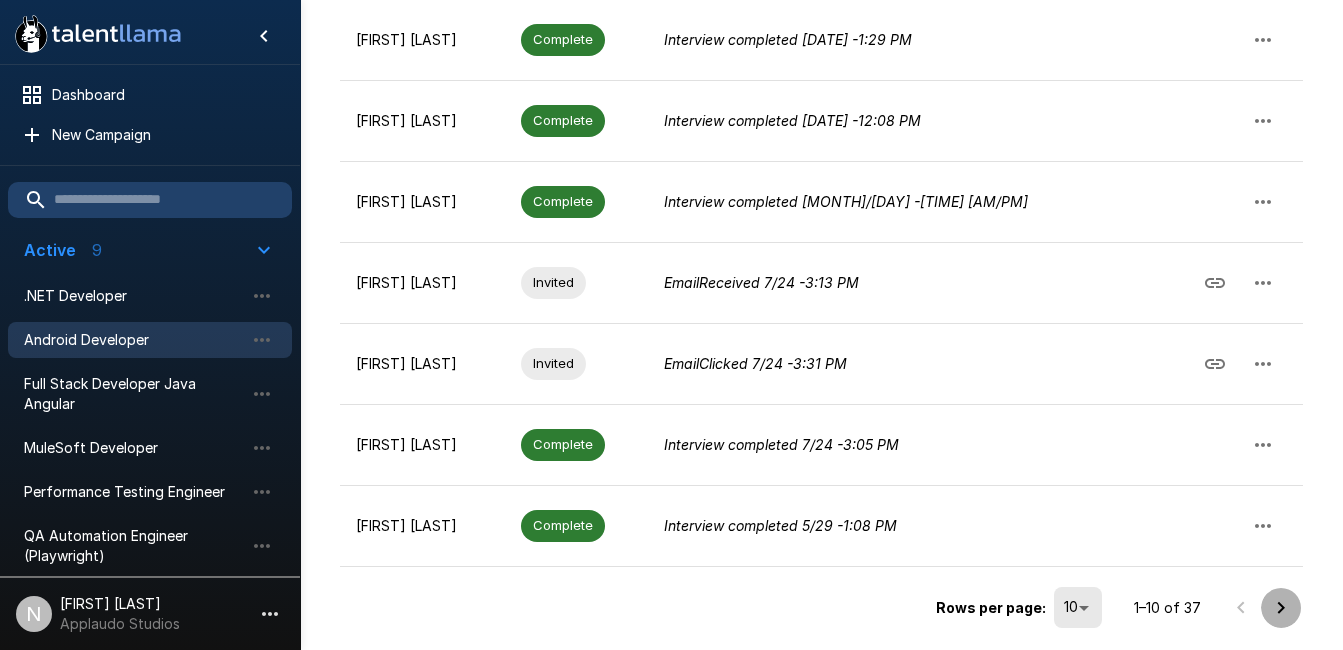 click 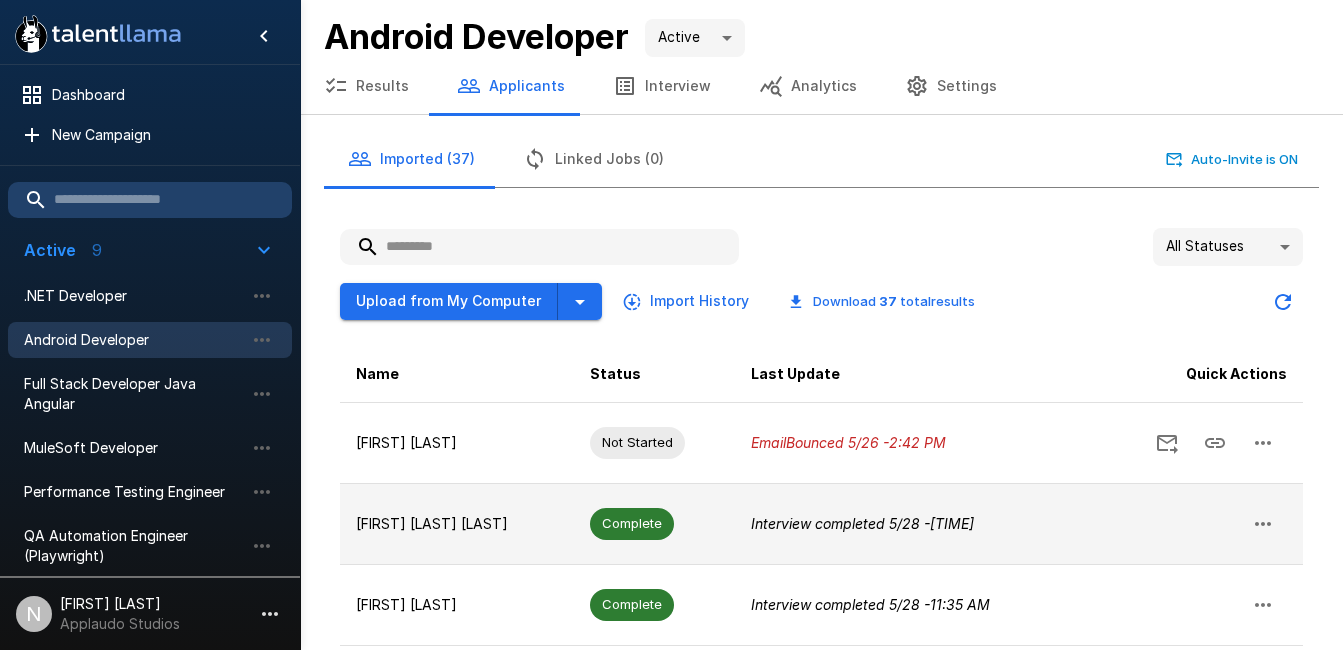 scroll, scrollTop: 646, scrollLeft: 0, axis: vertical 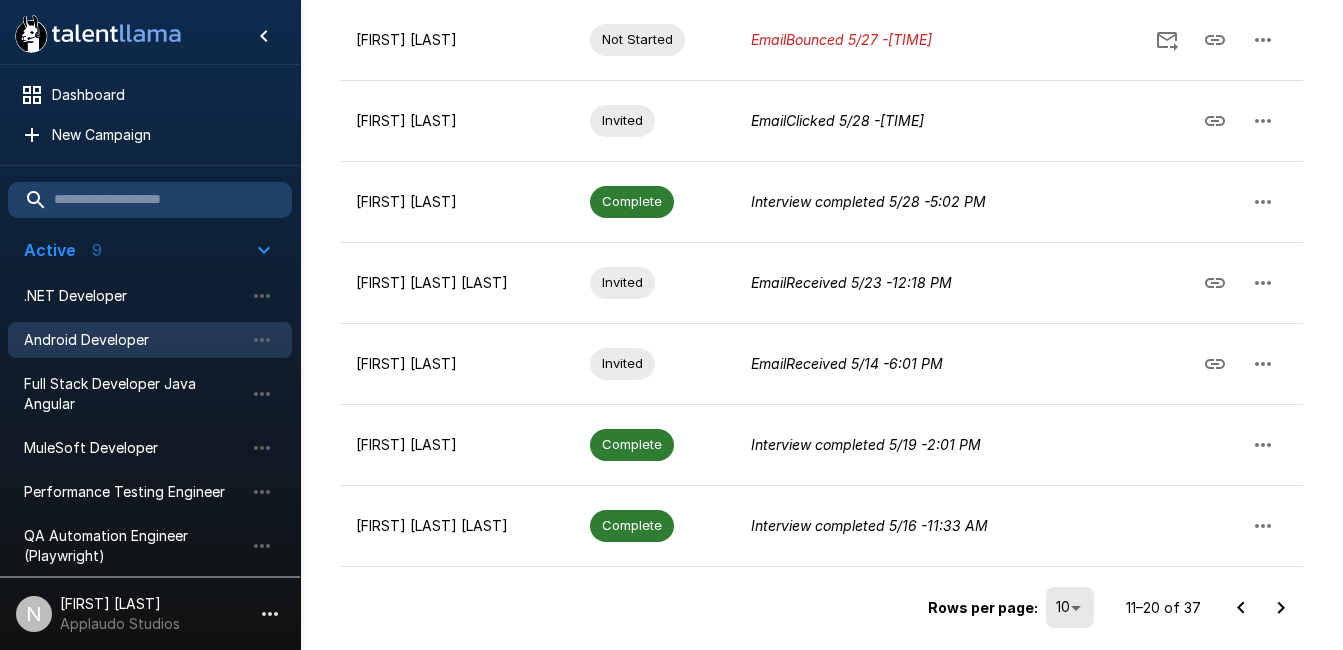 click 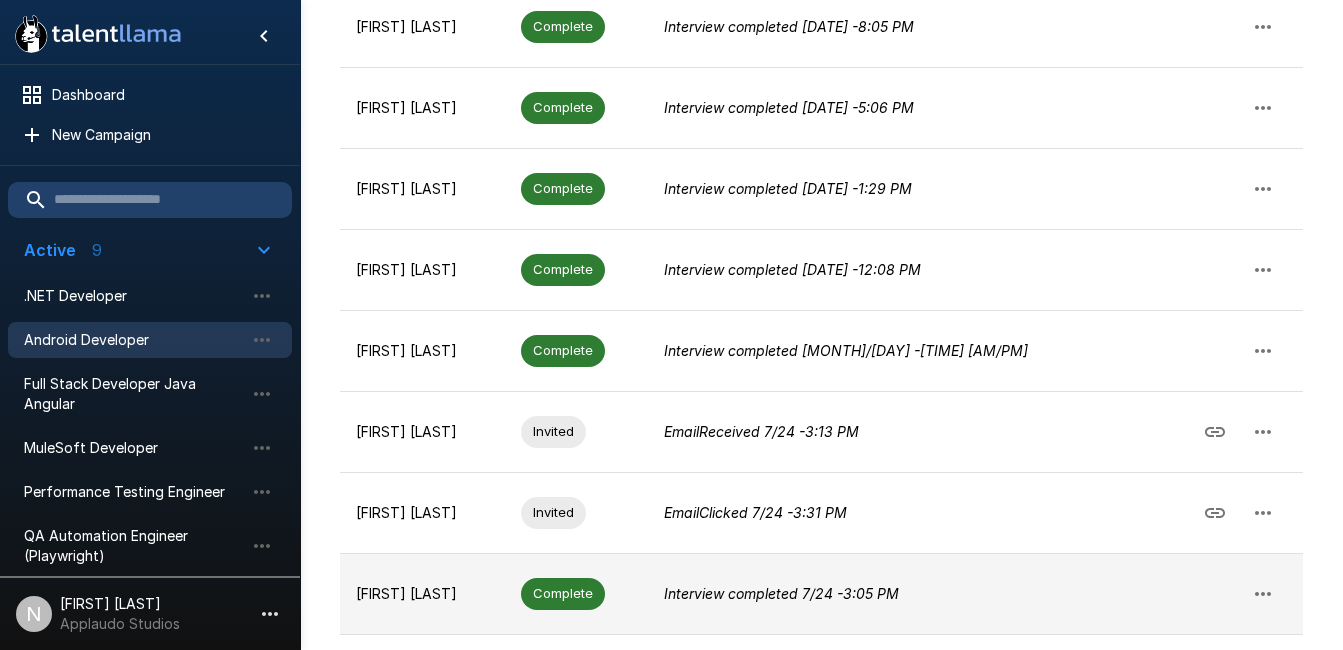 scroll, scrollTop: 484, scrollLeft: 0, axis: vertical 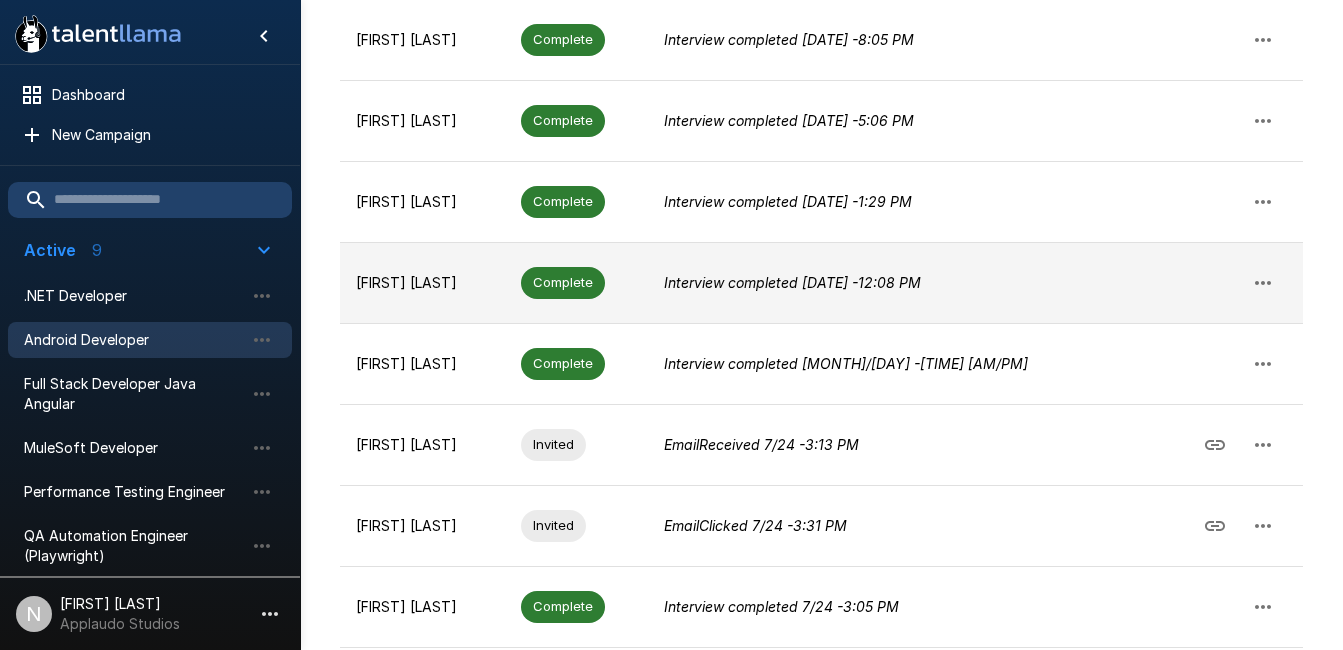 click on "[INTERVIEW_STATUS] [MONTH]/[DAY] - [TIME]" at bounding box center [893, 282] 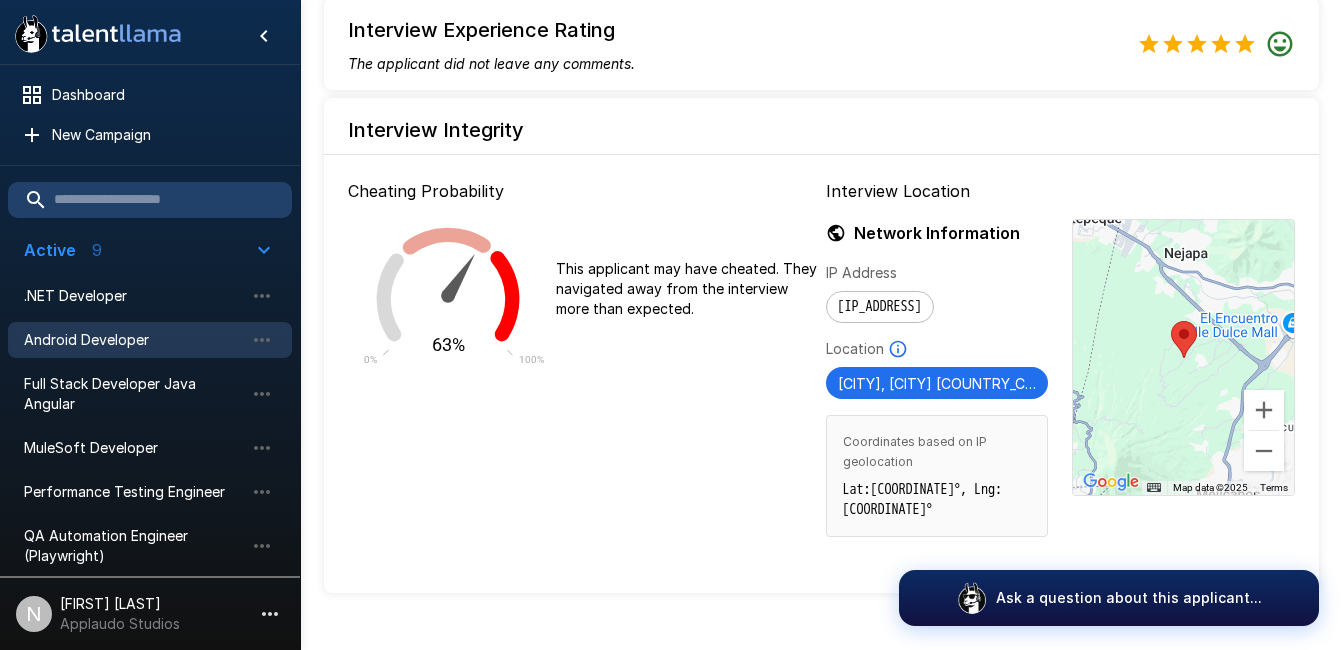 scroll, scrollTop: 1958, scrollLeft: 0, axis: vertical 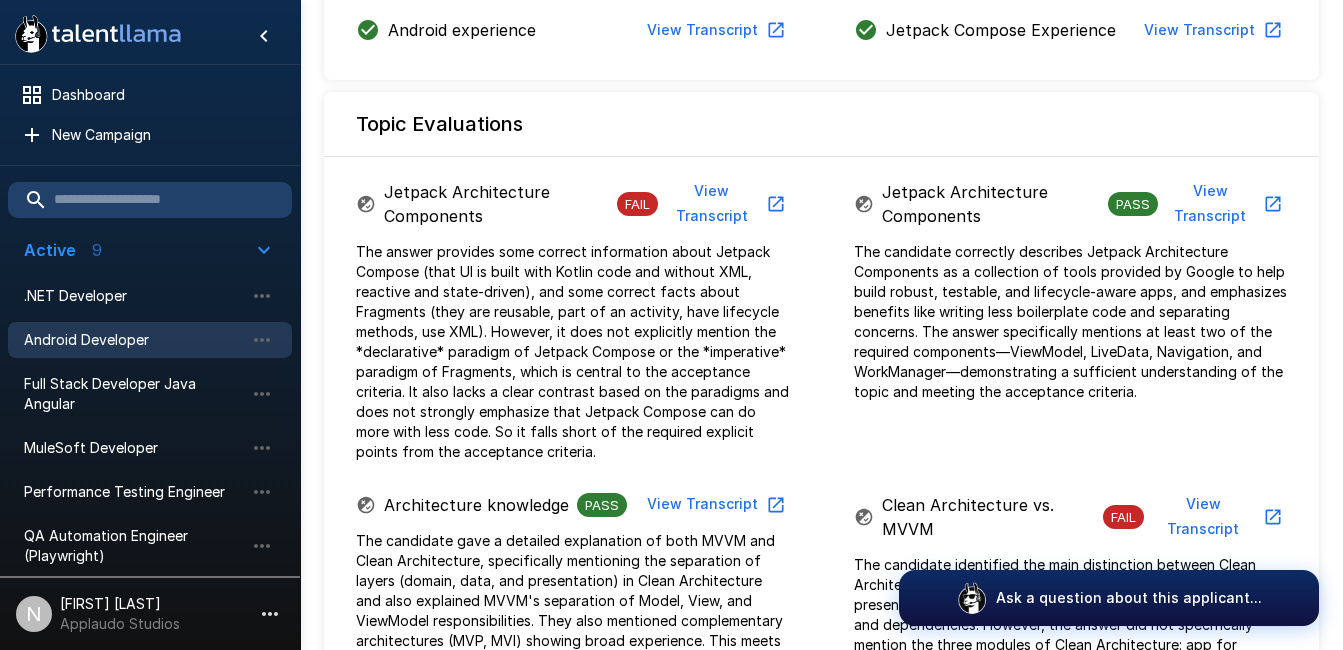 click on "View Transcript" at bounding box center [723, 203] 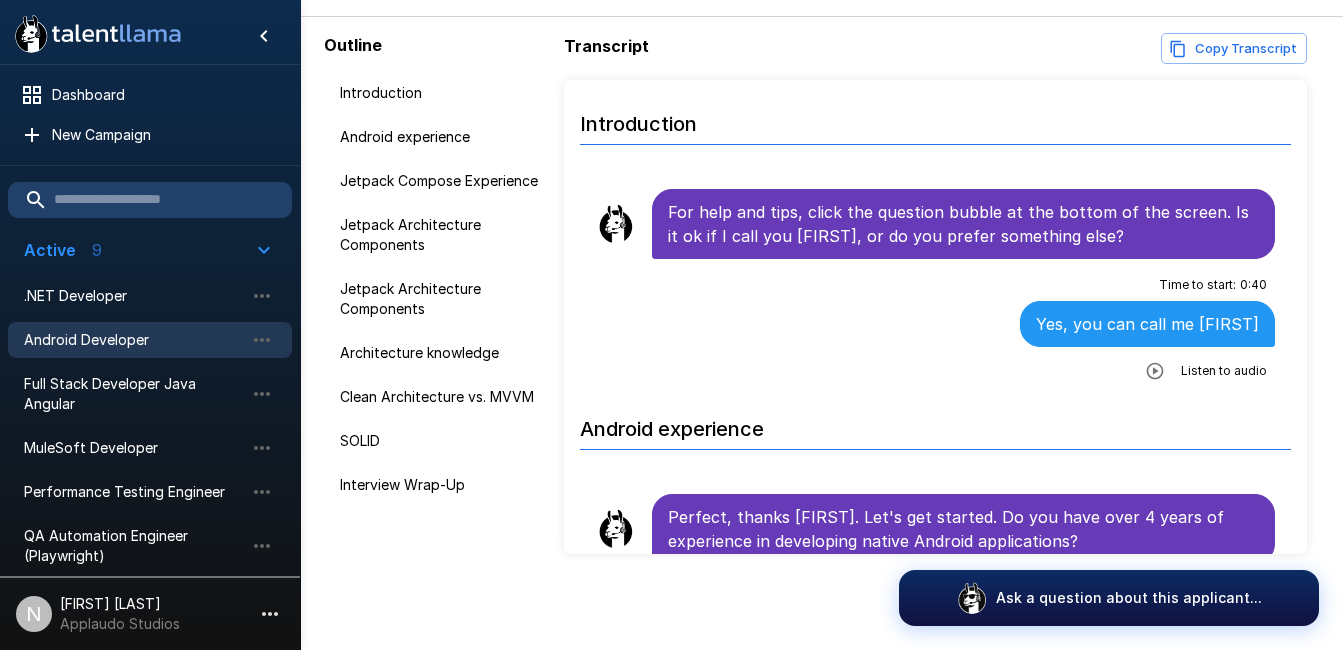 scroll, scrollTop: 122, scrollLeft: 0, axis: vertical 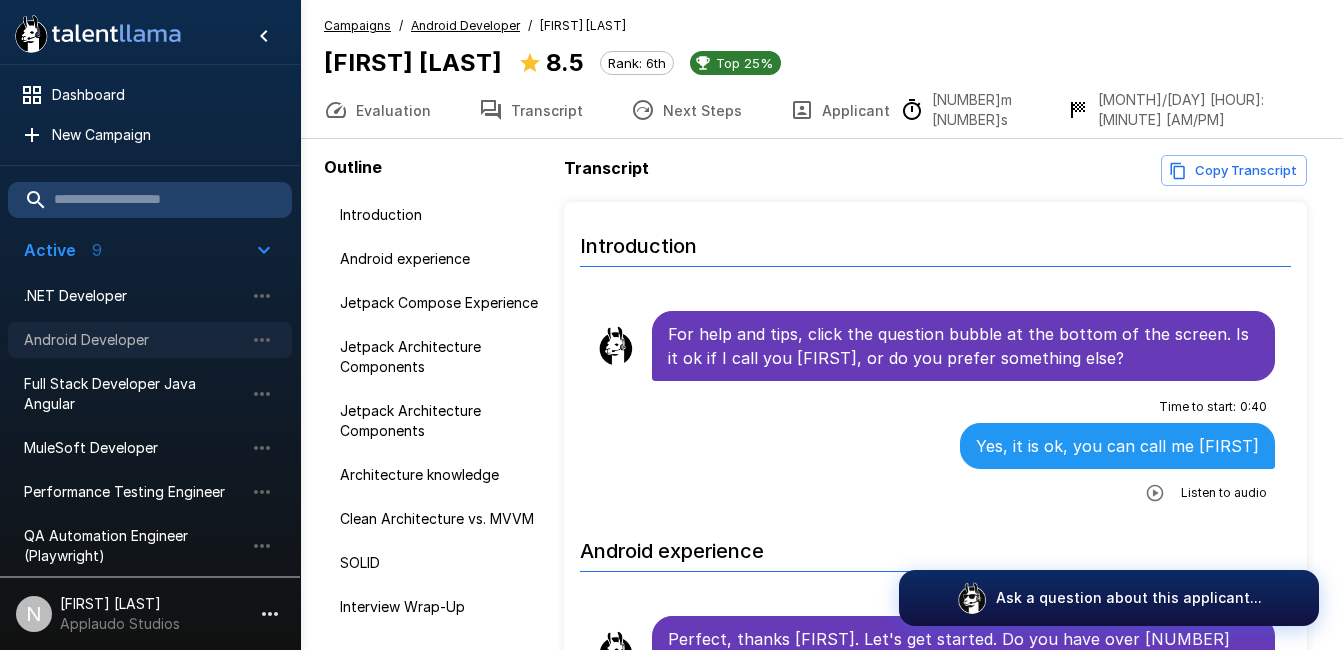click on "Android Developer" at bounding box center [134, 340] 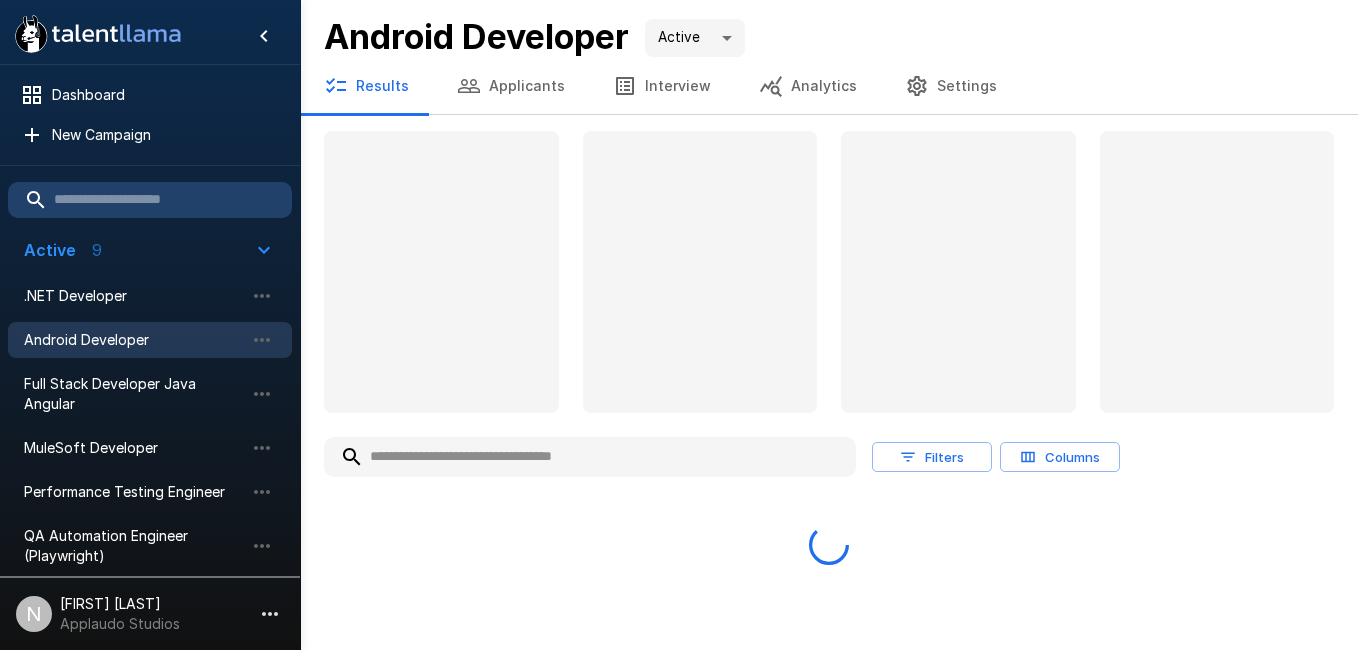 click on "Applicants" at bounding box center [511, 86] 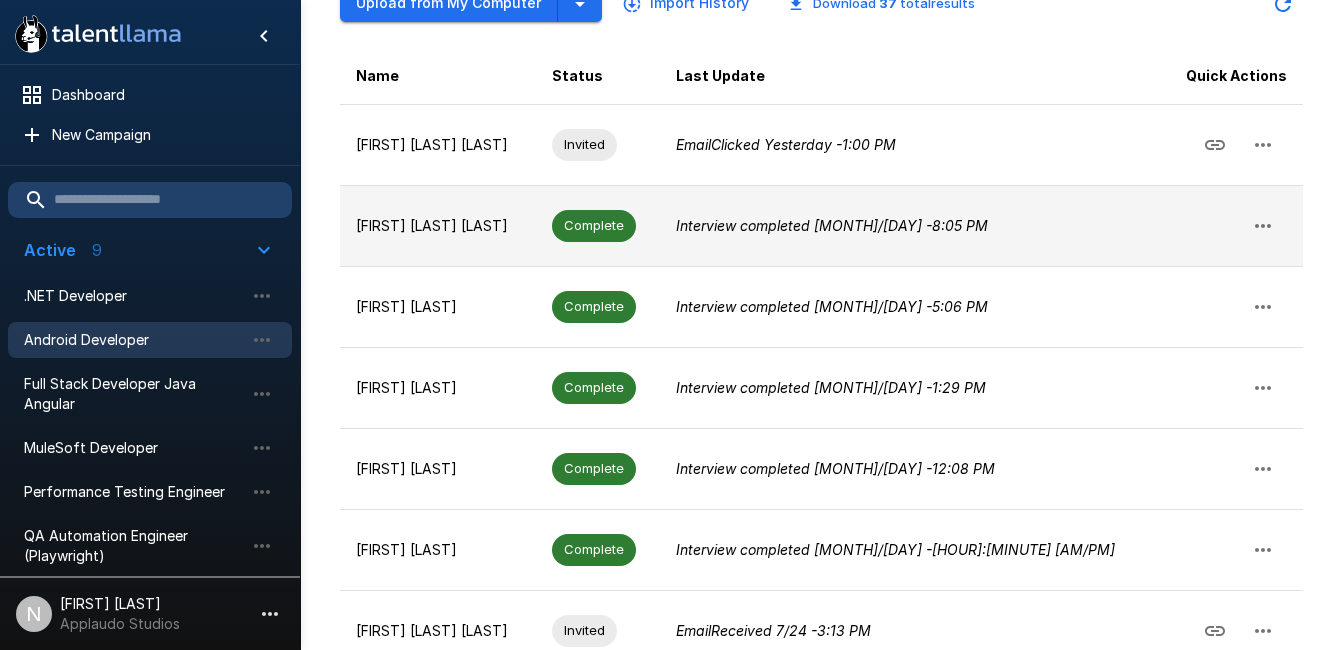 scroll, scrollTop: 0, scrollLeft: 0, axis: both 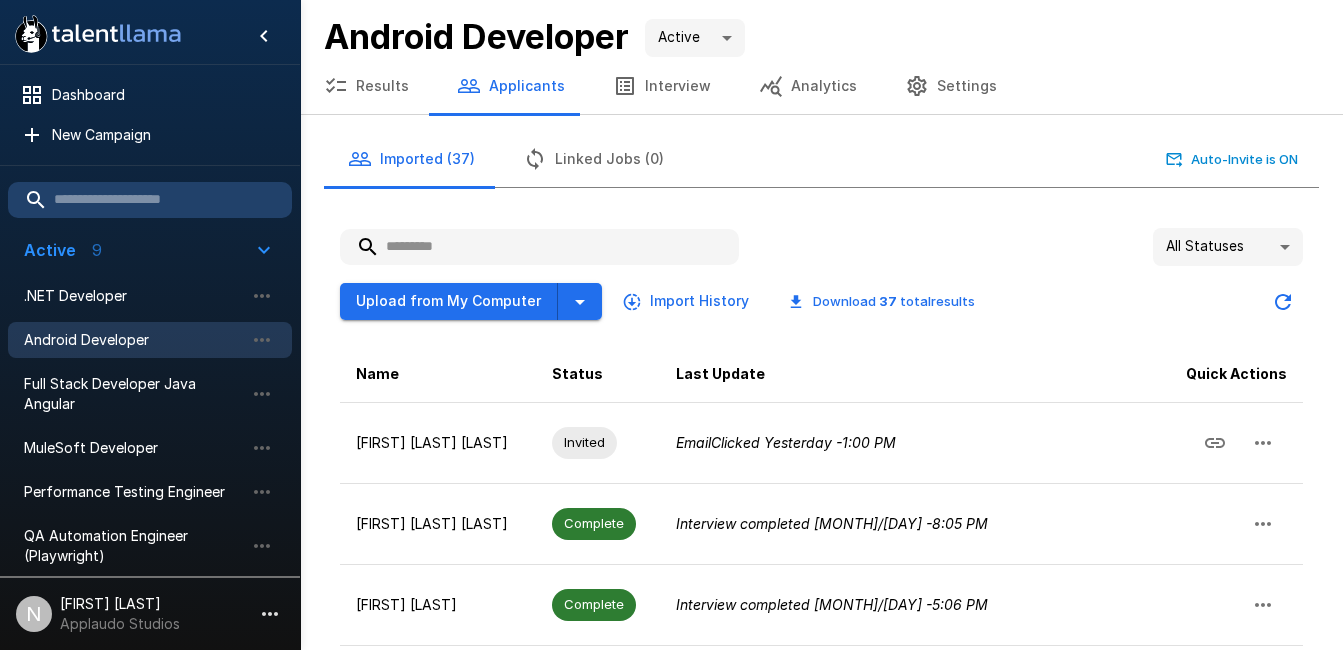 click on "Results" at bounding box center (366, 86) 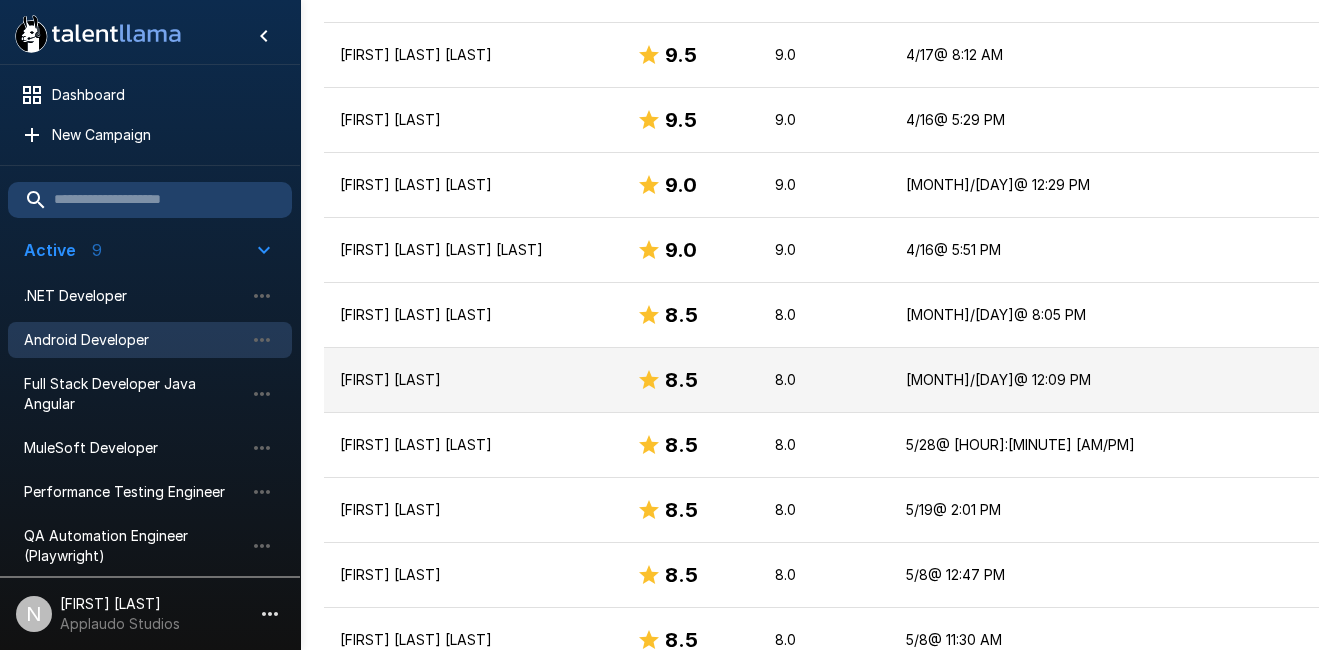 scroll, scrollTop: 618, scrollLeft: 0, axis: vertical 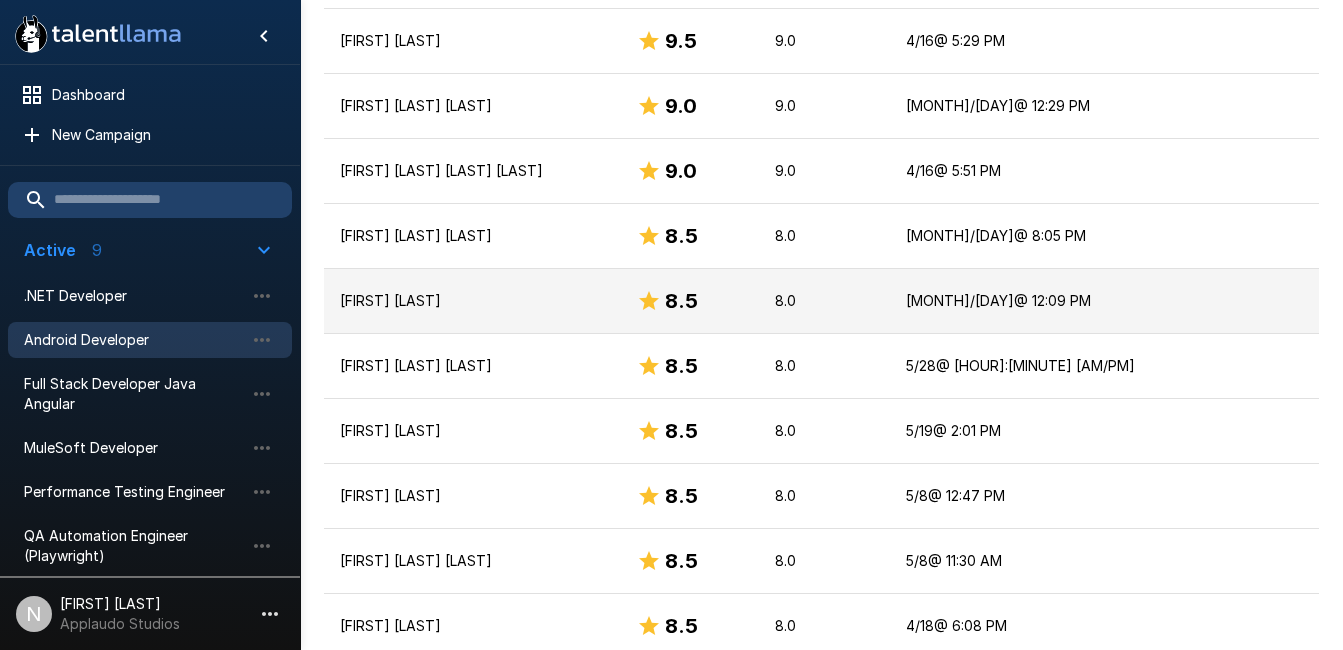 click on "[FIRST] [LAST]" at bounding box center [472, 301] 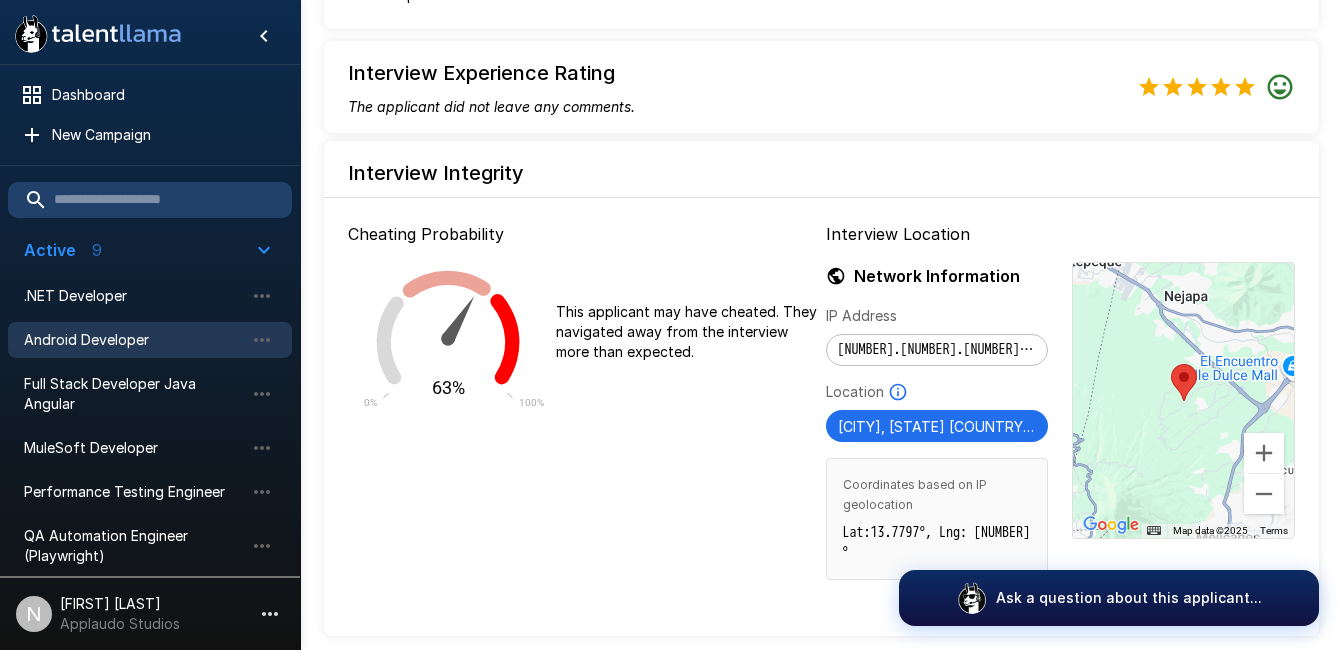 scroll, scrollTop: 1958, scrollLeft: 0, axis: vertical 